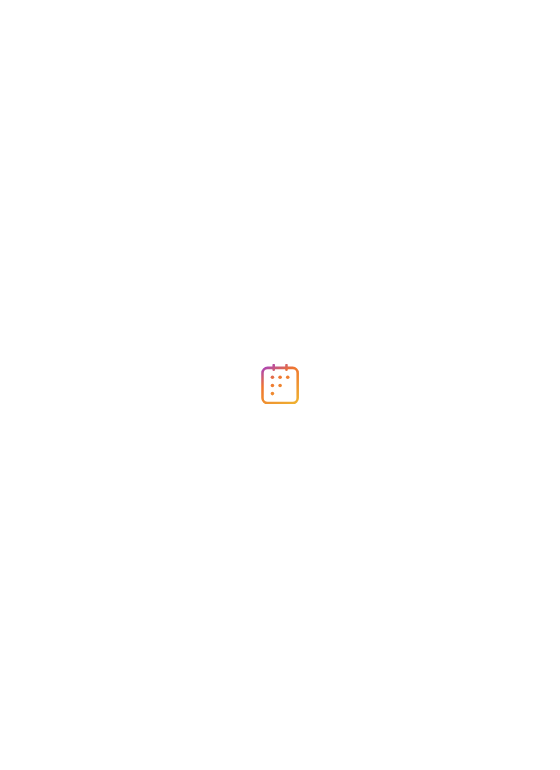 scroll, scrollTop: 0, scrollLeft: 0, axis: both 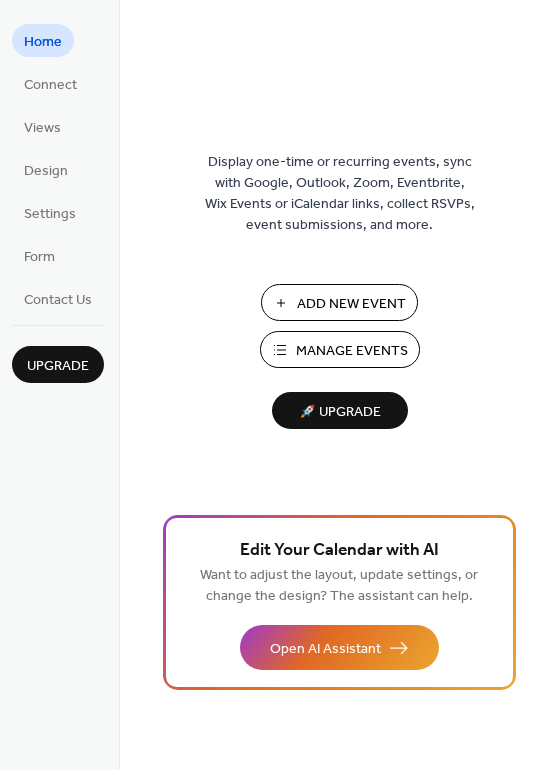click on "Manage Events" at bounding box center (340, 349) 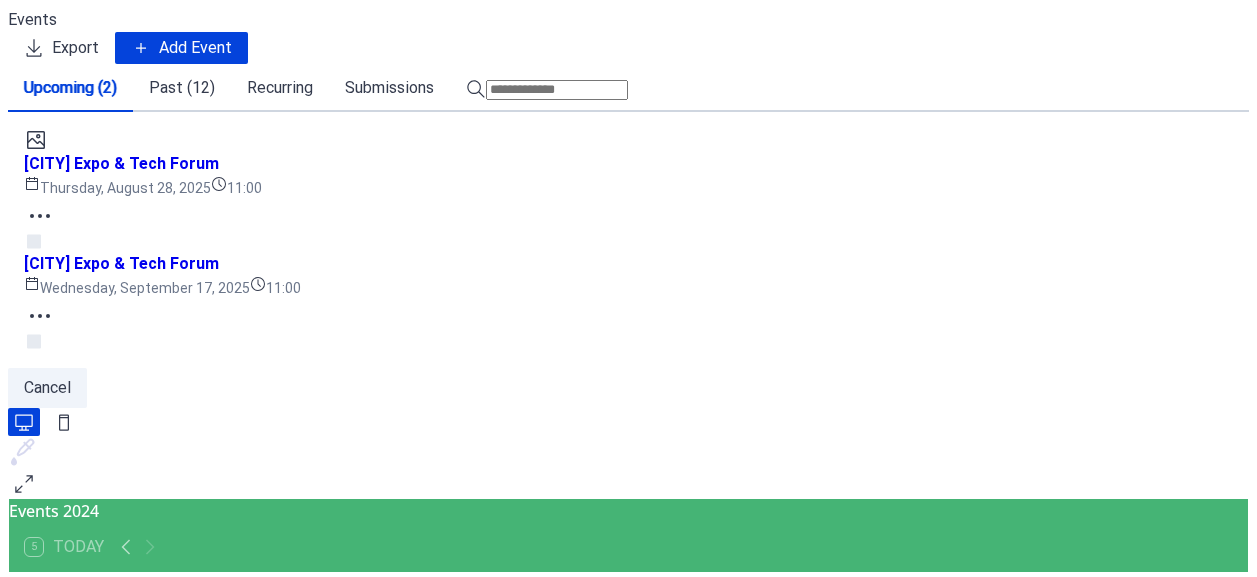 scroll, scrollTop: 0, scrollLeft: 0, axis: both 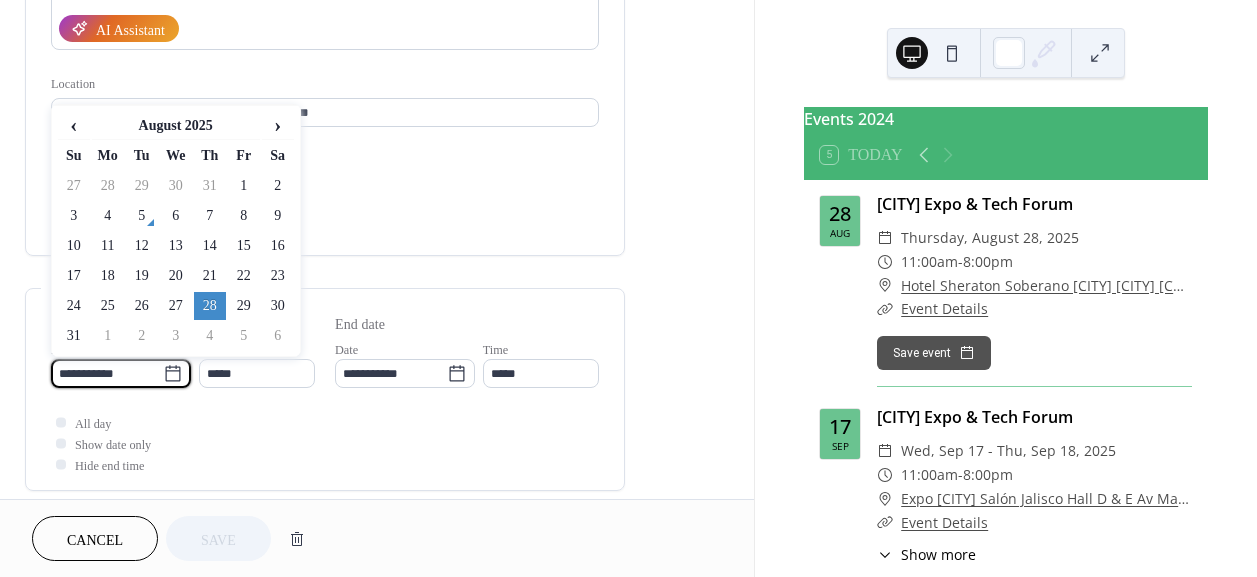 click on "Events 2024 5 Today 28 Aug [CITY] Expo & Tech Forum Thursday, August 28, 2025 11:00am - 8:00pm Hotel Sheraton Soberano [CITY] [CITY] [COUNTRY] Event Details Save event 17 Sep [CITY] Expo & Tech Forum Wed, Sep 17 - Thu, Sep 18, 2025 11:00am - 8:00pm Event Details Show more Save event ‹ August 2025 › Su Mo" at bounding box center [628, 288] 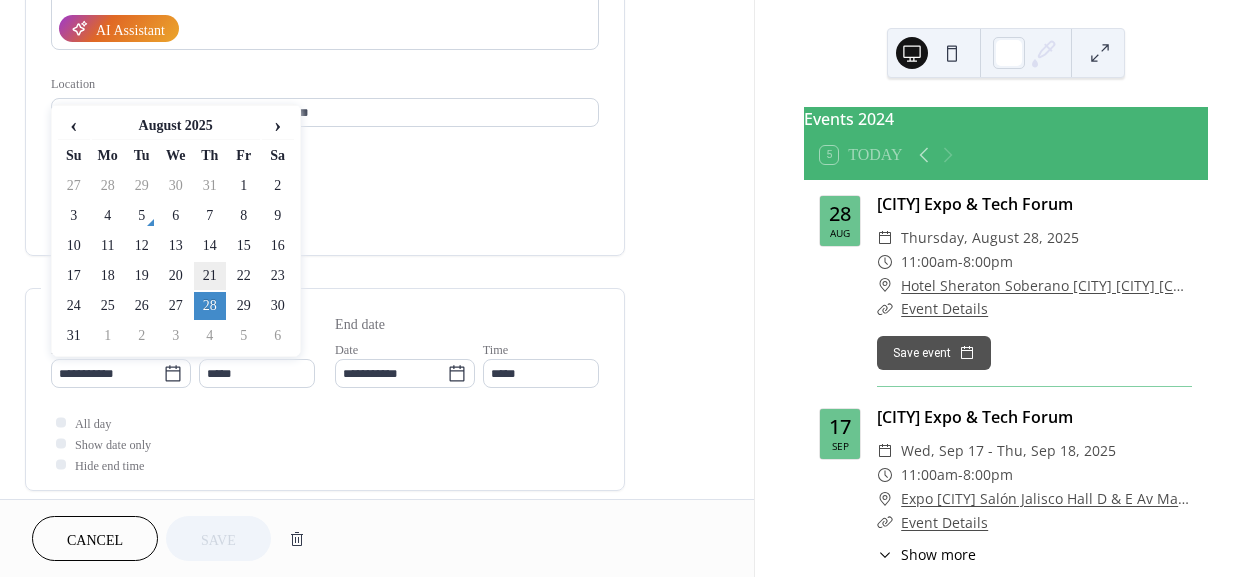click on "21" at bounding box center (210, 276) 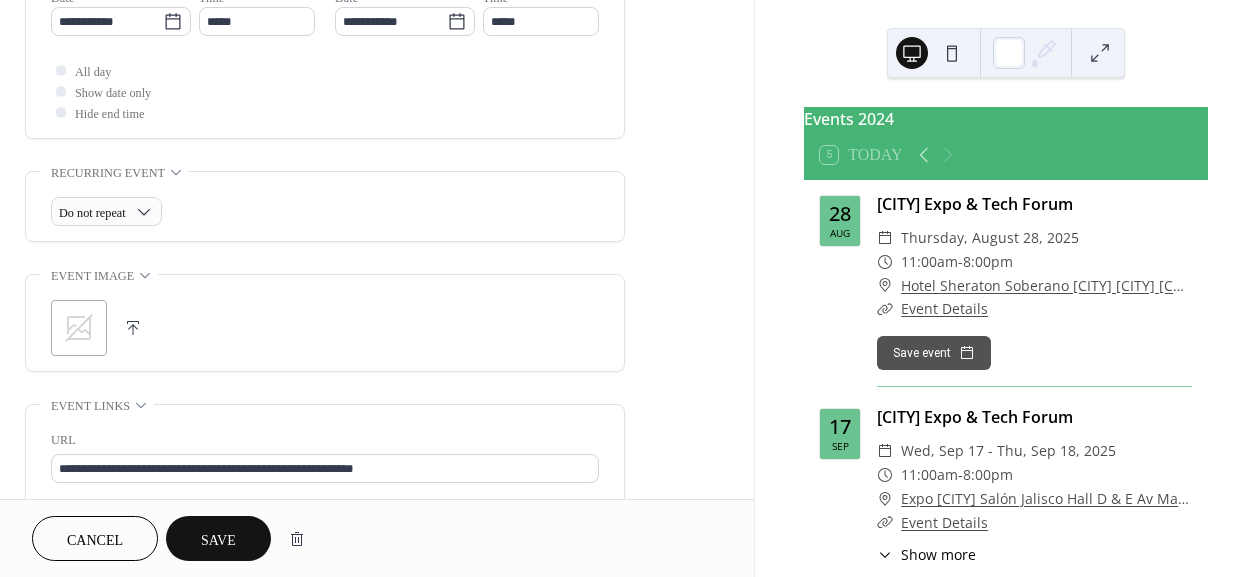 scroll, scrollTop: 727, scrollLeft: 0, axis: vertical 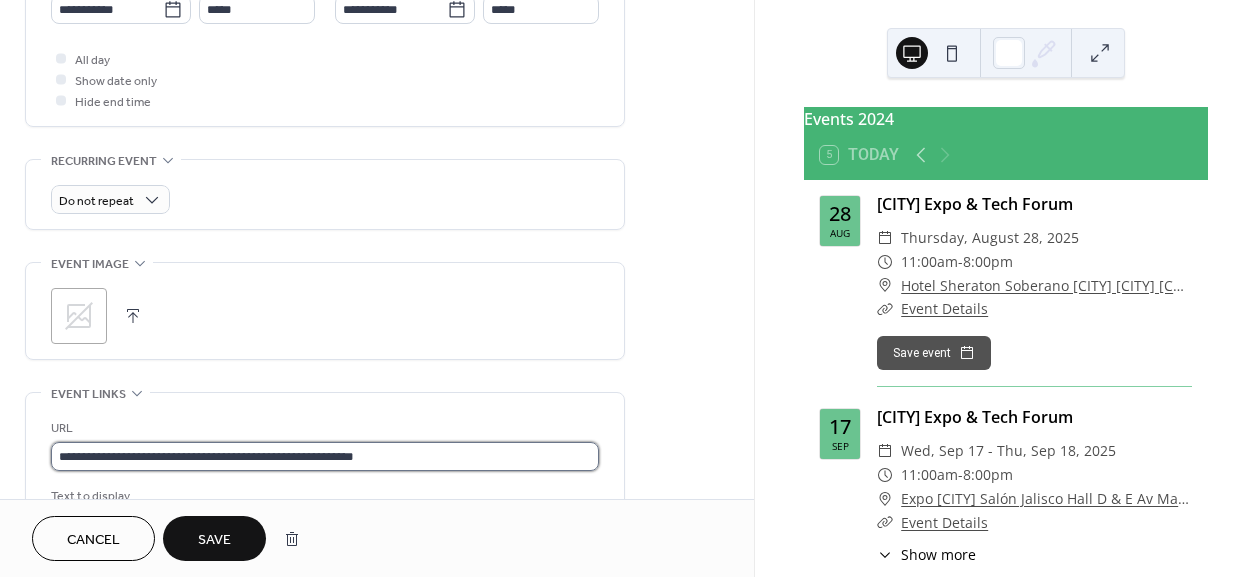 click on "**********" at bounding box center (325, 456) 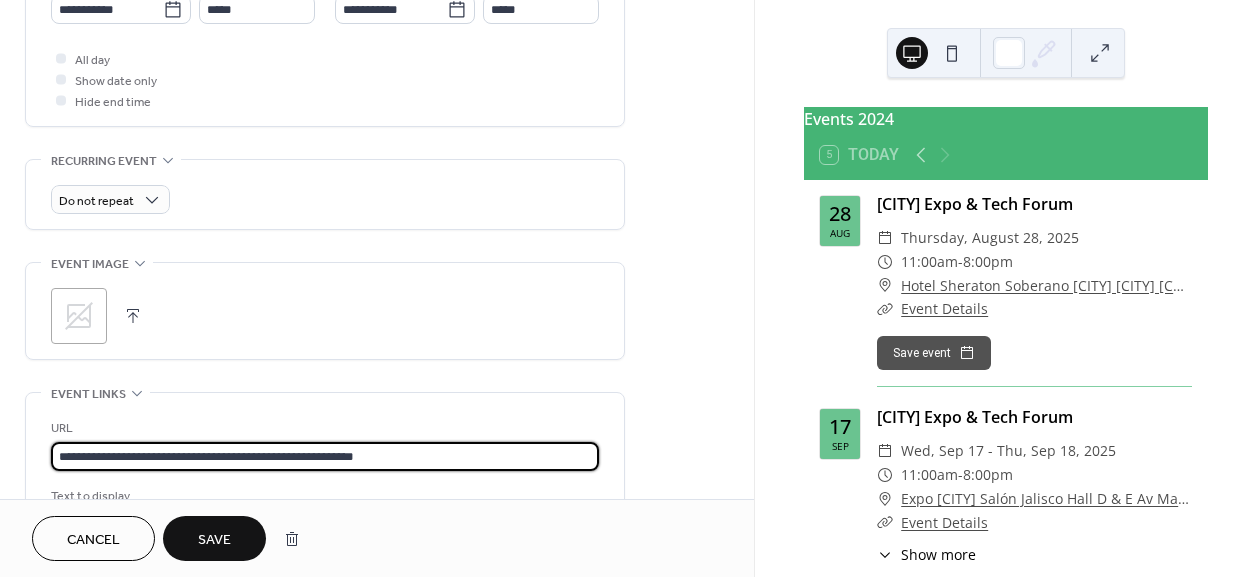 click on "**********" at bounding box center (325, 456) 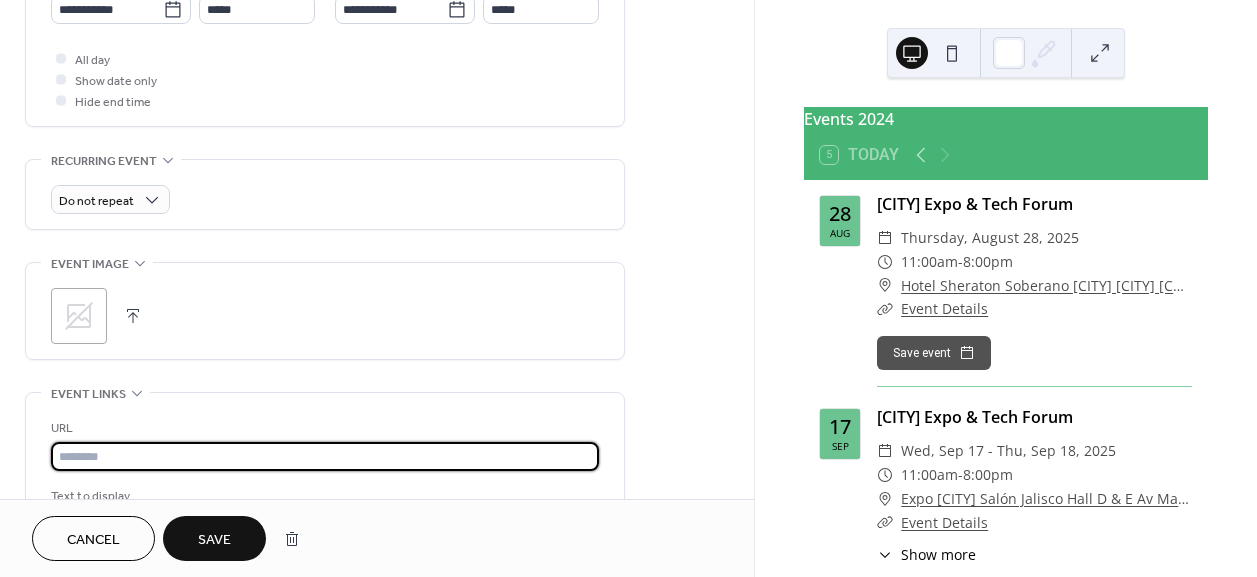 click at bounding box center (325, 456) 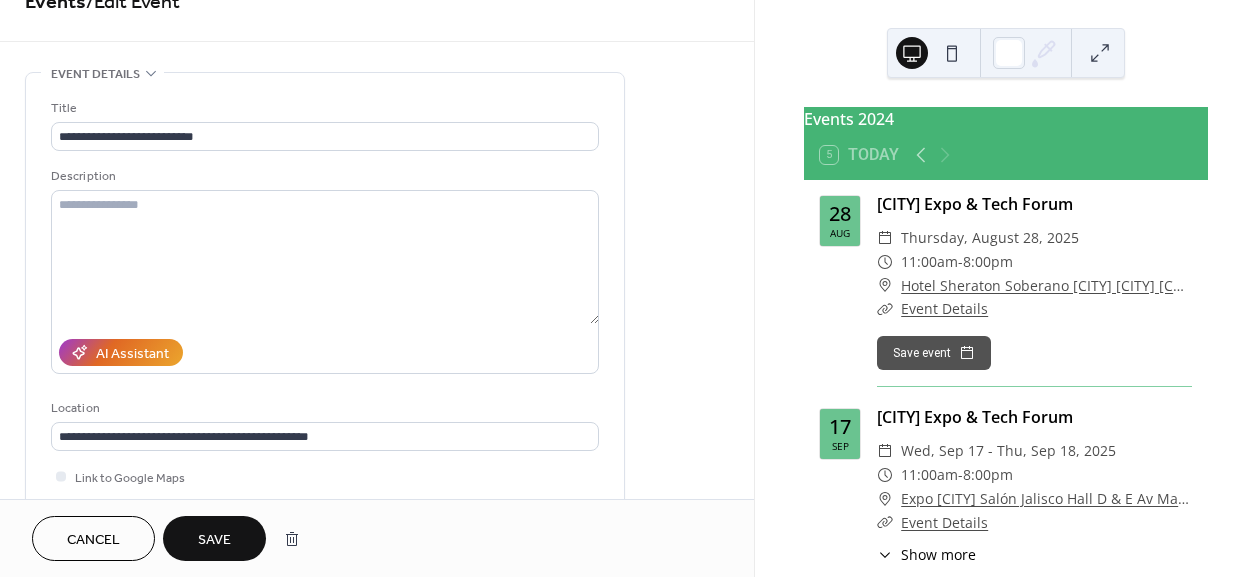 scroll, scrollTop: 0, scrollLeft: 0, axis: both 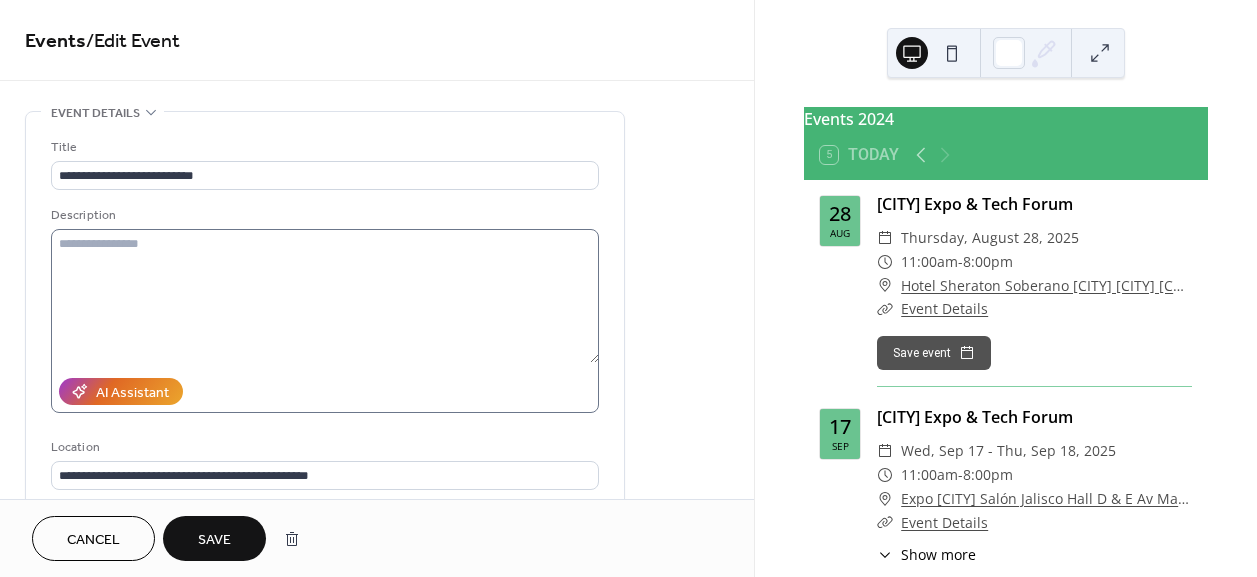 type on "**********" 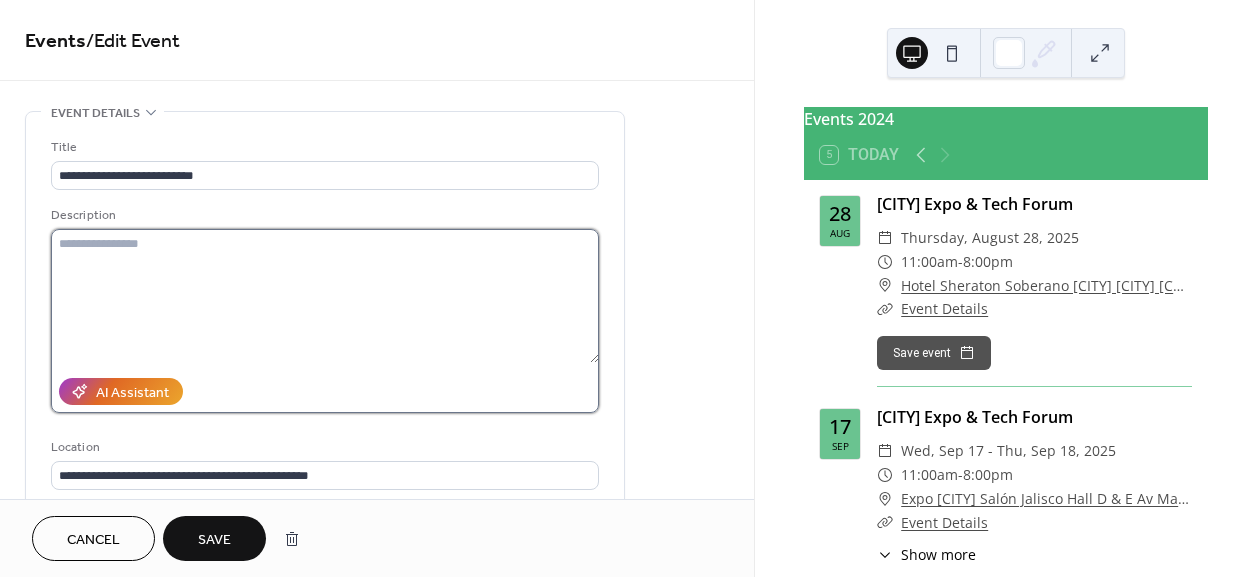click at bounding box center [325, 296] 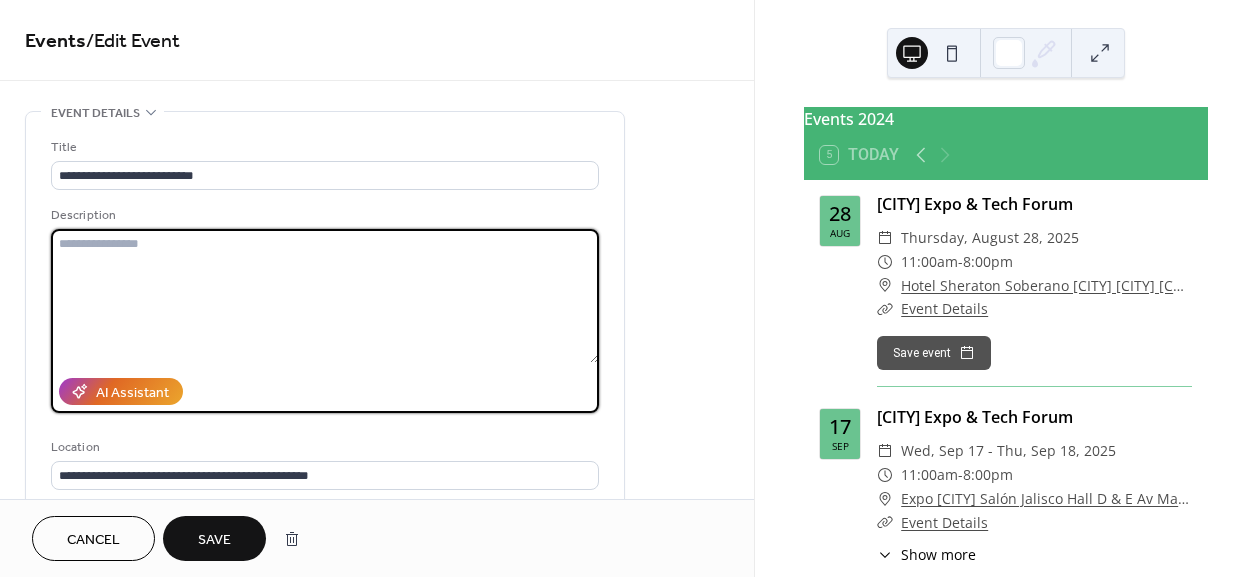 click on "Event Details" at bounding box center (944, 308) 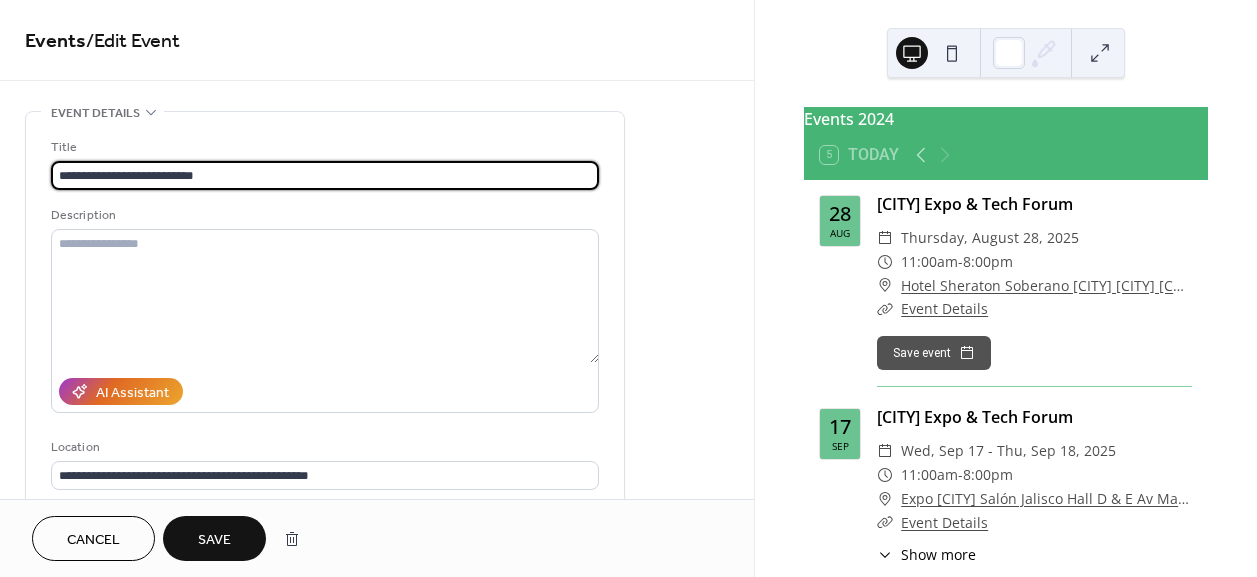 click on "**********" at bounding box center [325, 175] 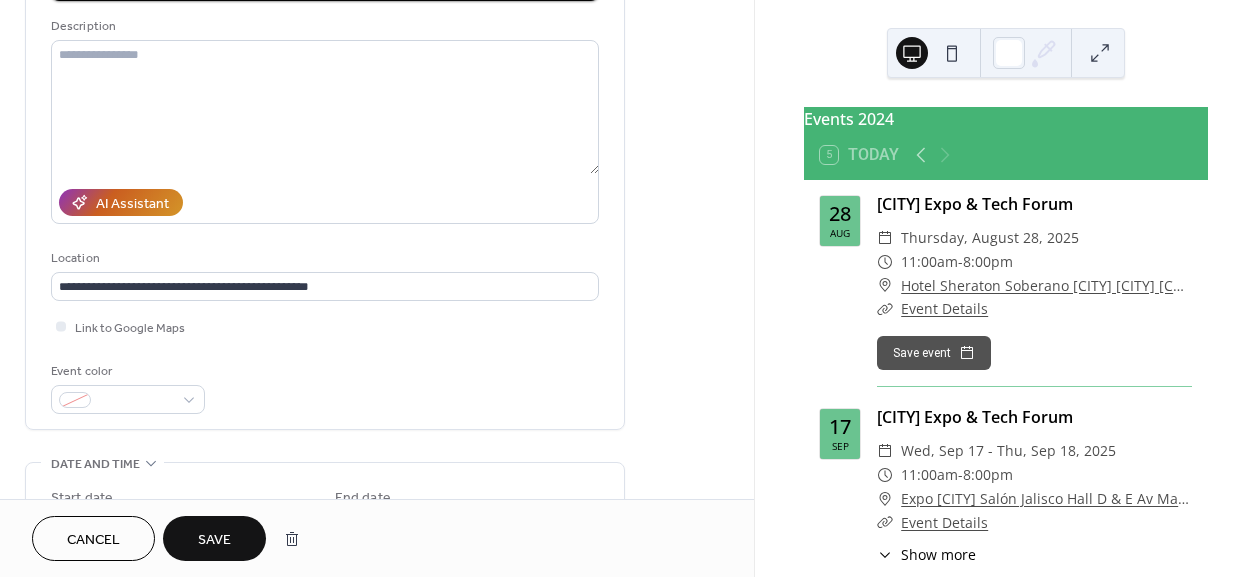 scroll, scrollTop: 181, scrollLeft: 0, axis: vertical 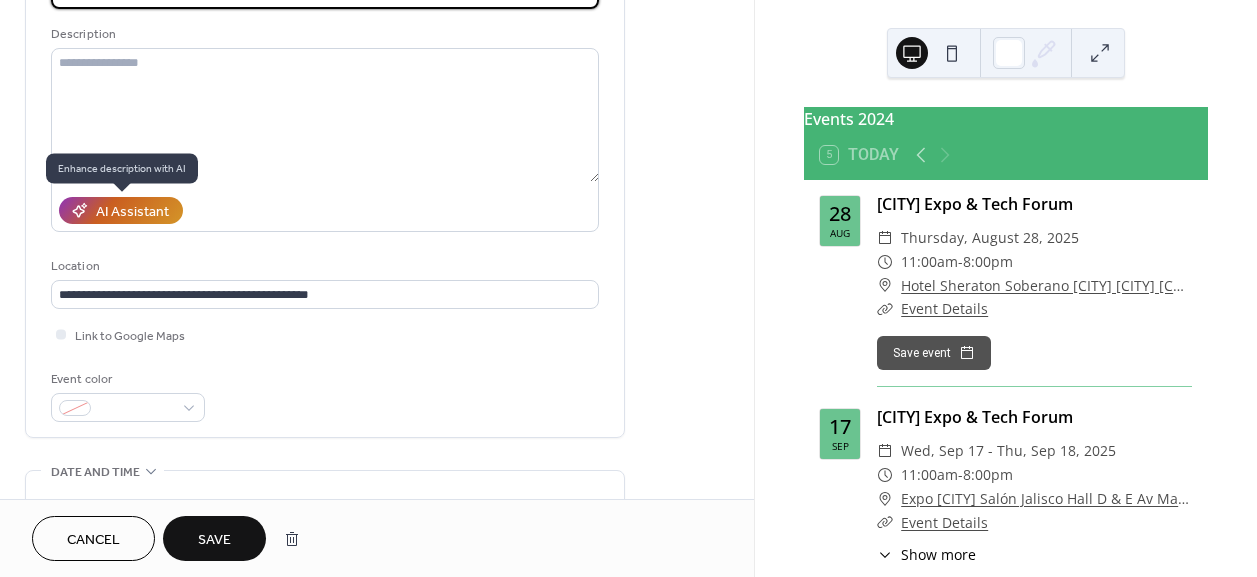 type on "**********" 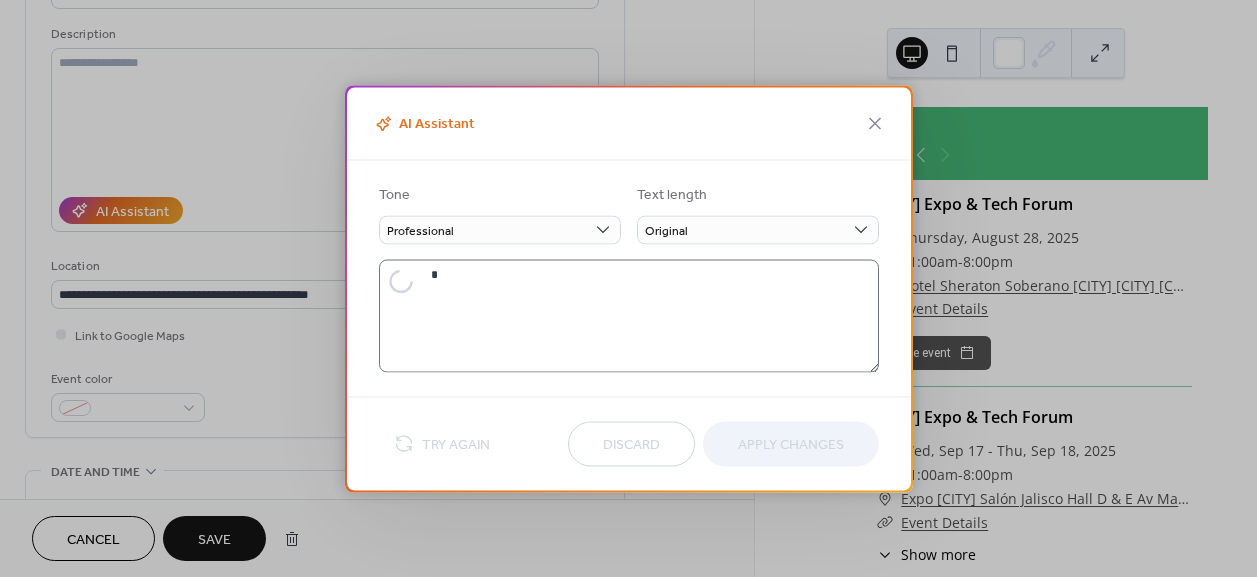 type on "**********" 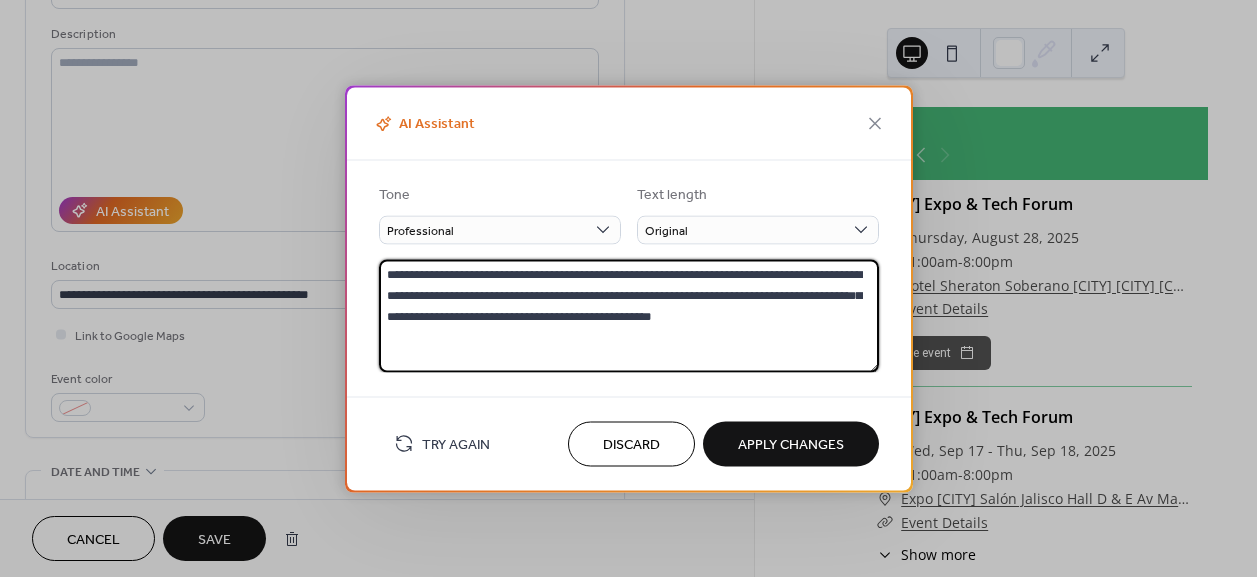 drag, startPoint x: 729, startPoint y: 273, endPoint x: 695, endPoint y: 295, distance: 40.496914 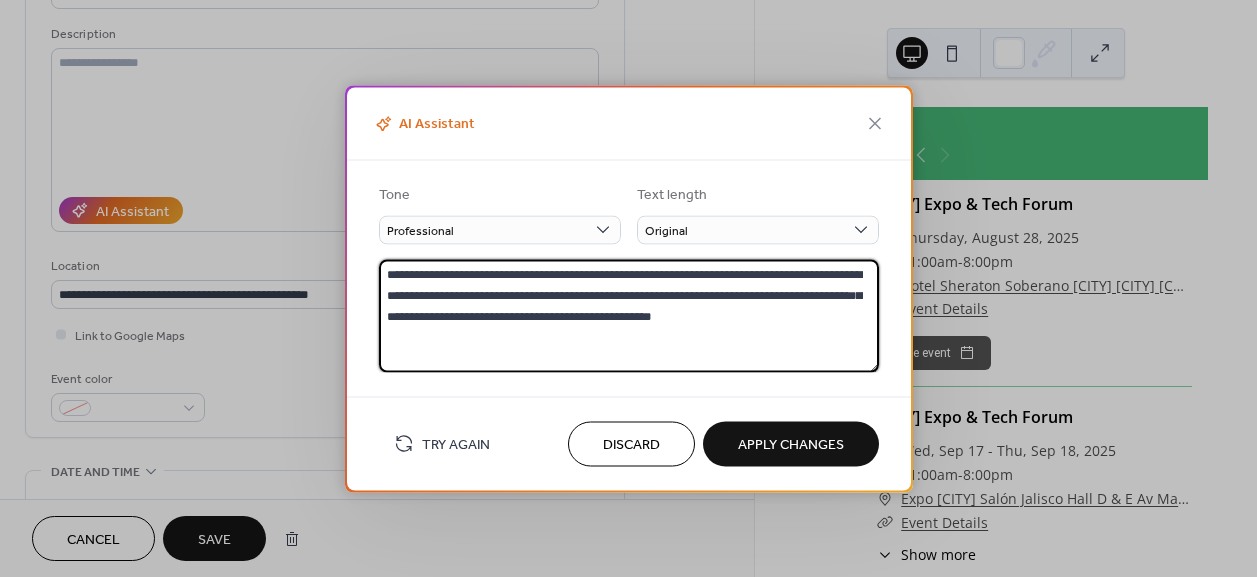 click on "Apply Changes" at bounding box center (791, 445) 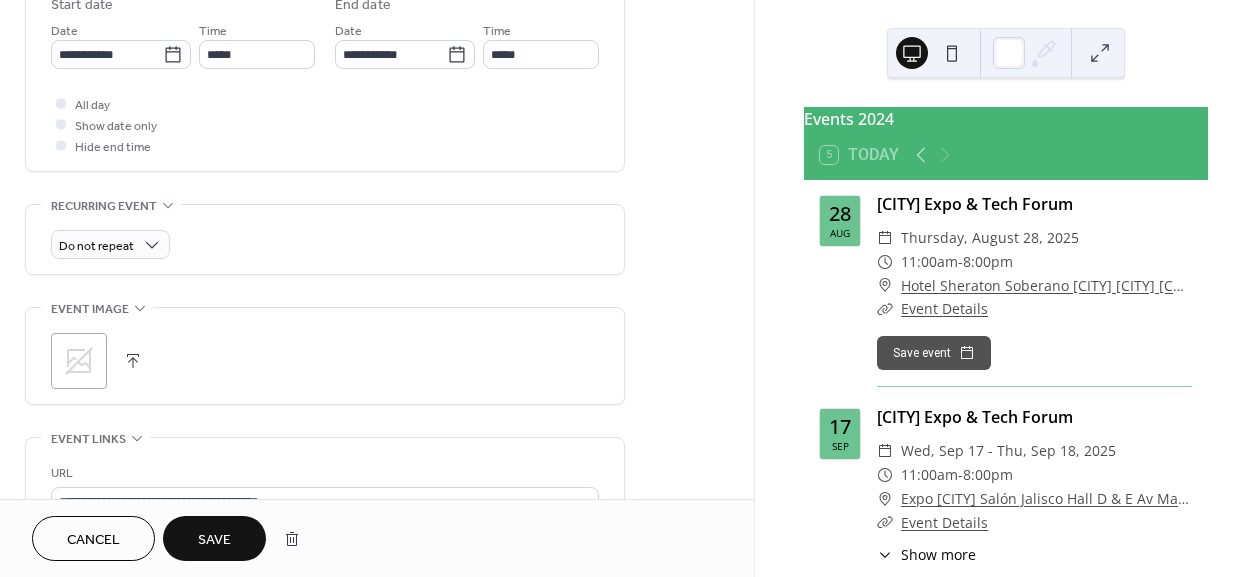 scroll, scrollTop: 727, scrollLeft: 0, axis: vertical 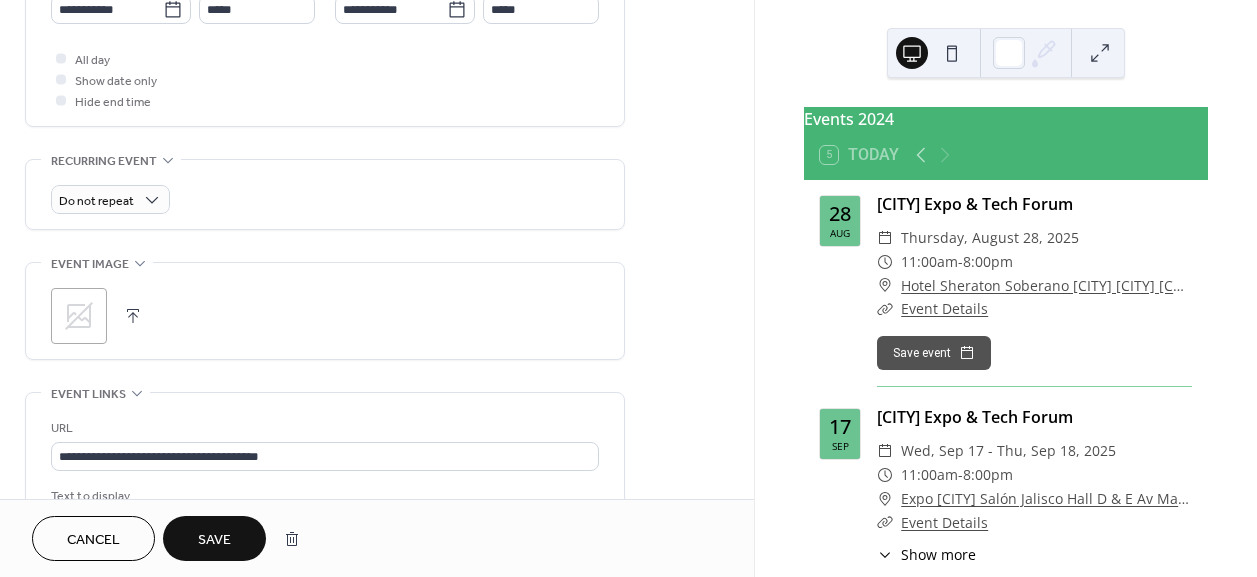 click on "Save" at bounding box center [214, 540] 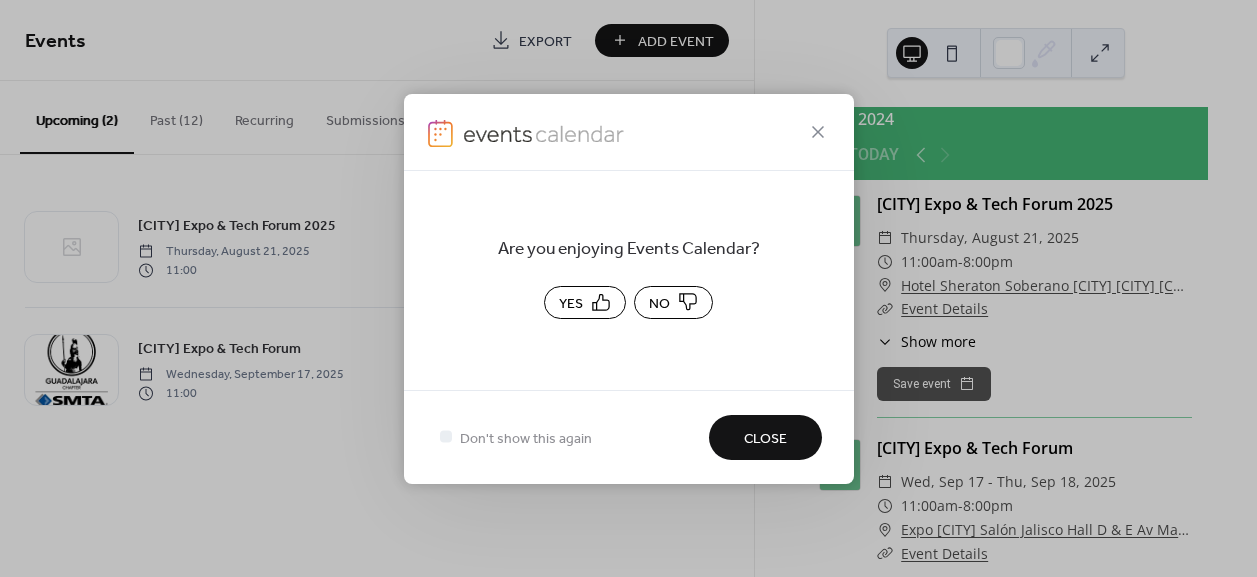 click on "Yes" at bounding box center [585, 302] 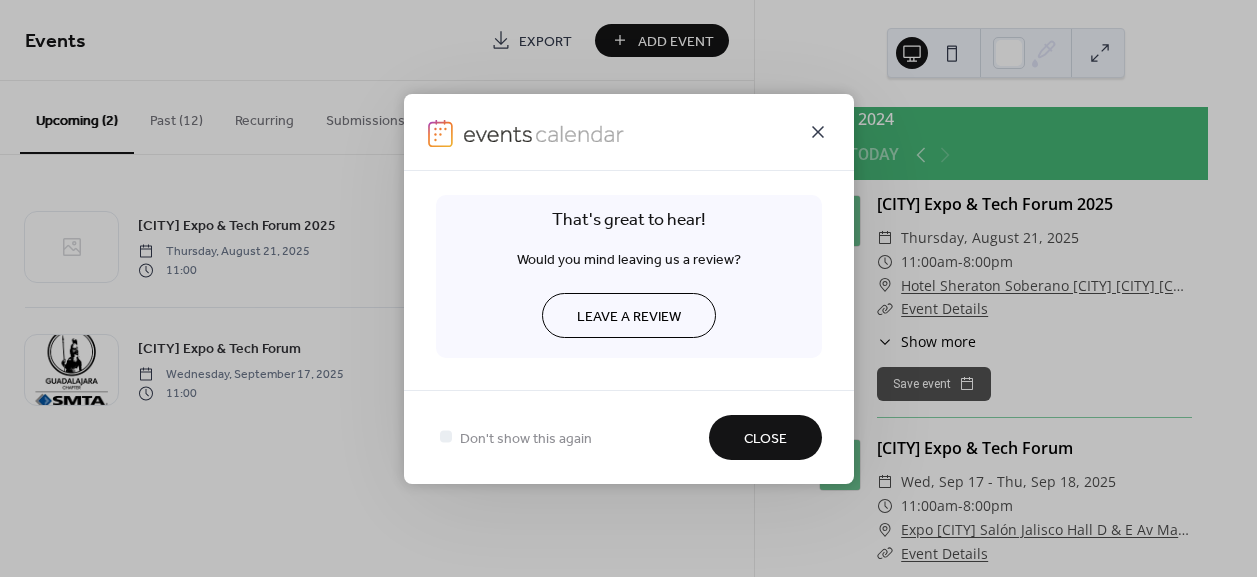 click 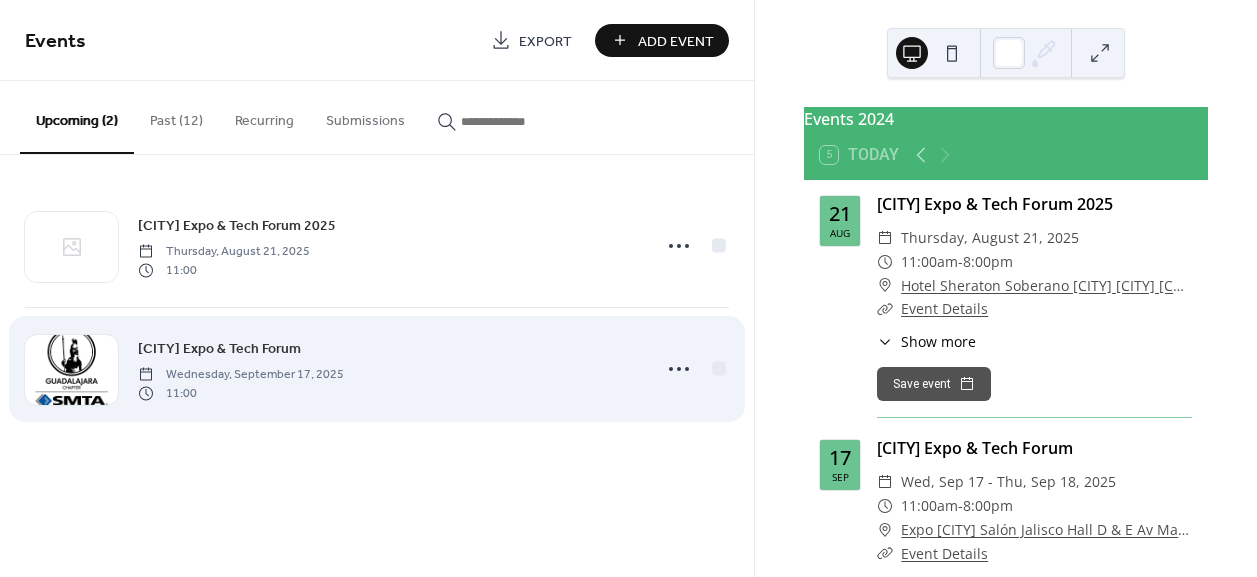 click on "11:00" at bounding box center [241, 393] 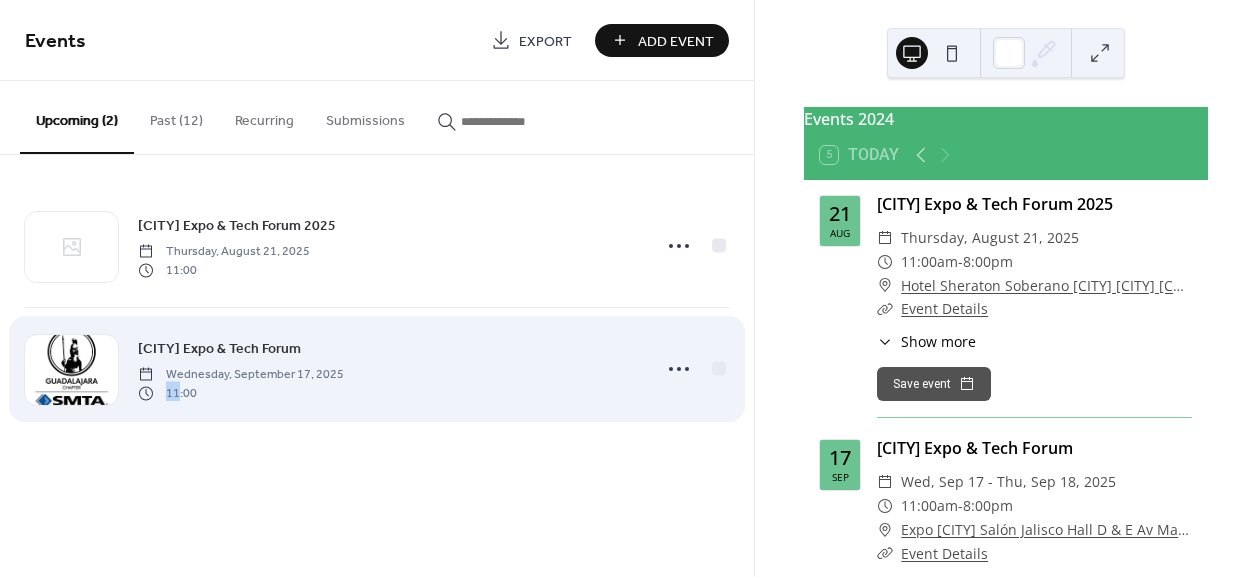 click on "11:00" at bounding box center (241, 393) 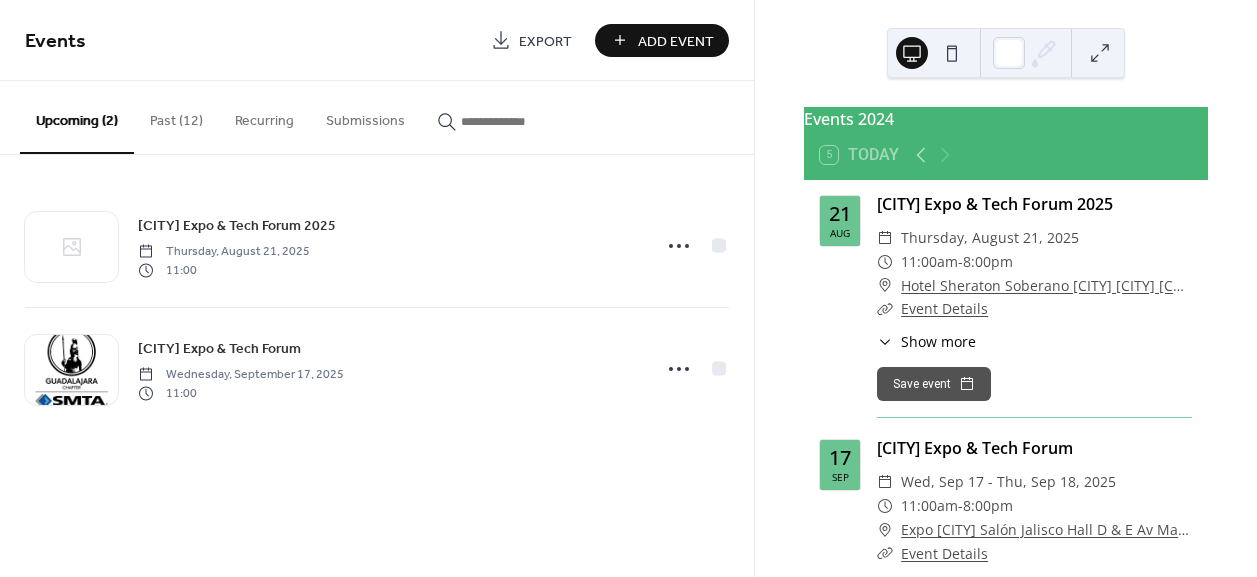 click on "[CITY] Expo & Tech Forum 2025 Thursday, August 21, 2025 11:00 [CITY] Expo & Tech Forum Wednesday, September 17, 2025 11:00" at bounding box center [377, 307] 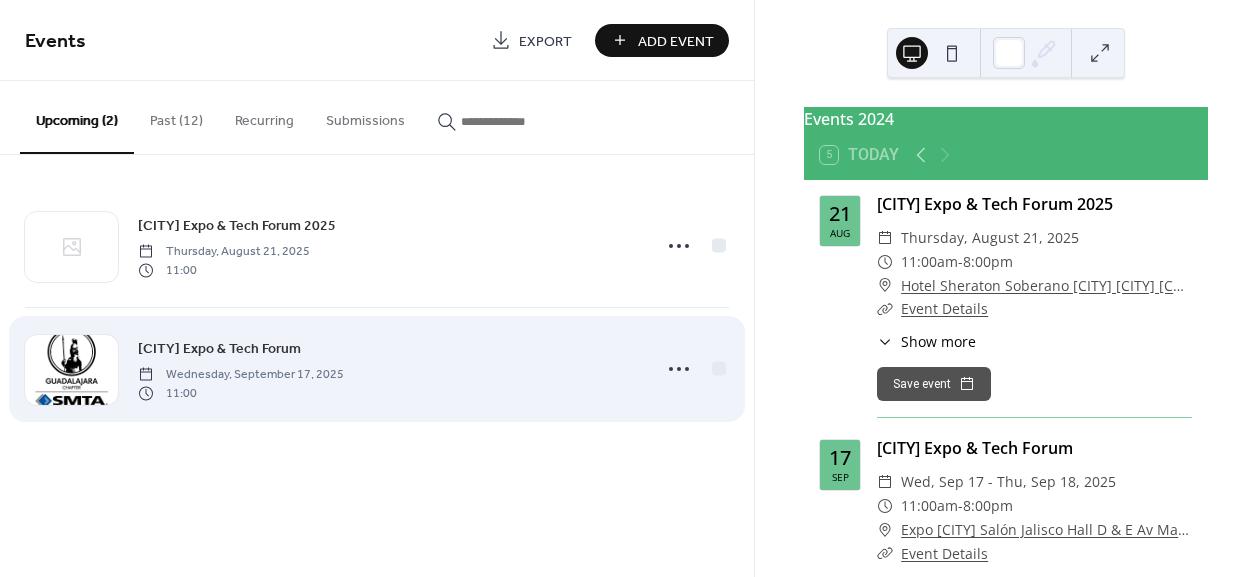 click on "[CITY] Expo & Tech Forum" at bounding box center [219, 349] 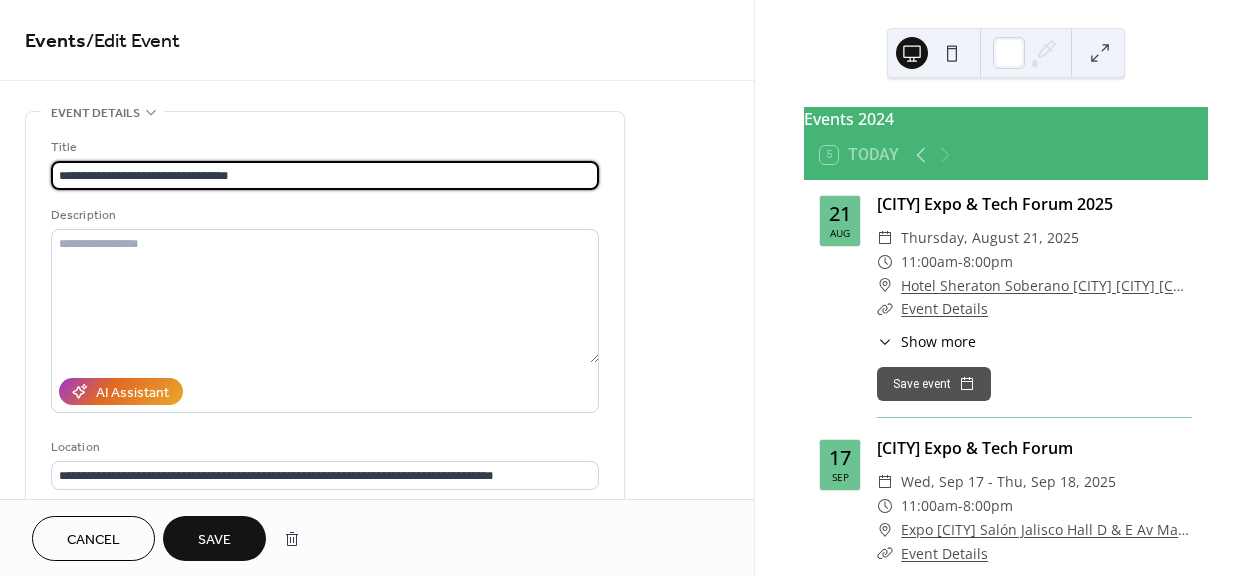 type on "**********" 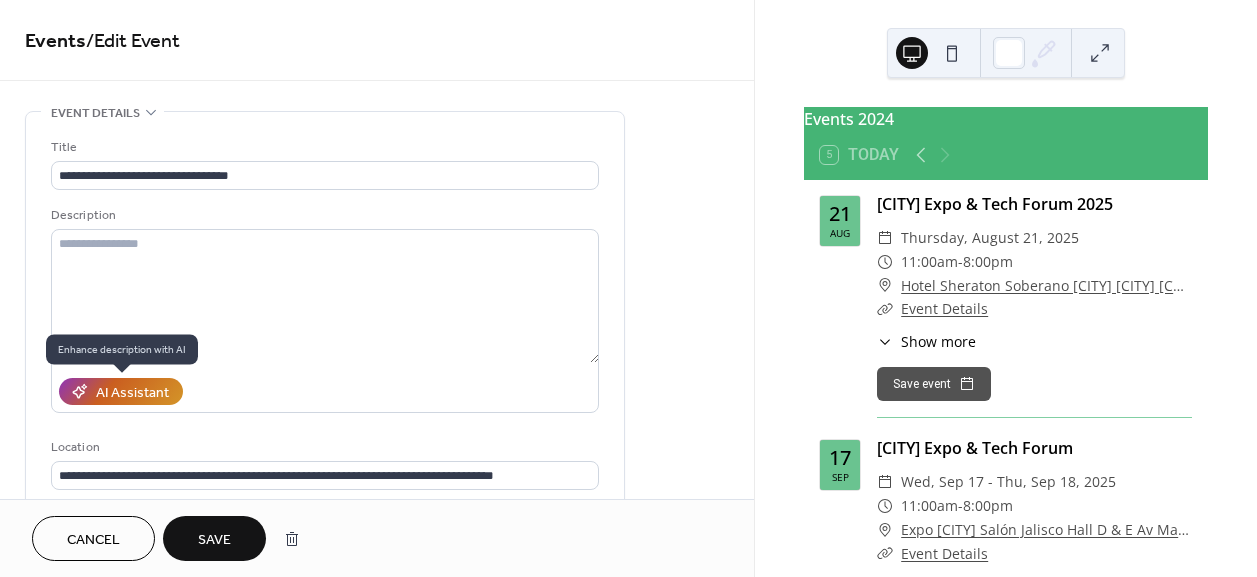 click on "AI Assistant" at bounding box center (132, 393) 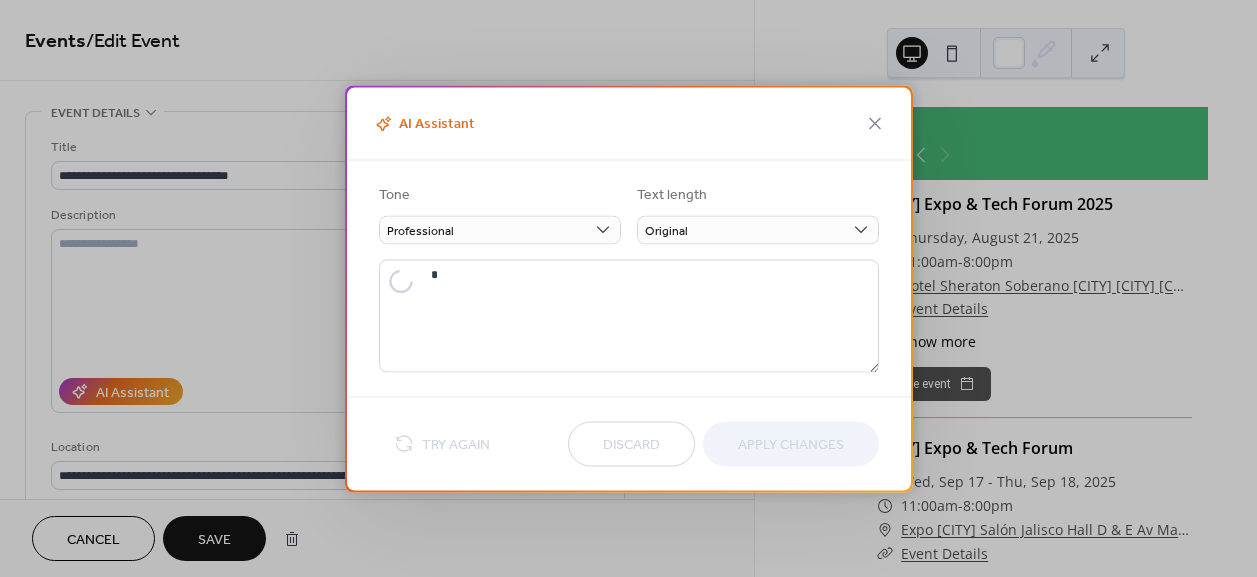 type on "**********" 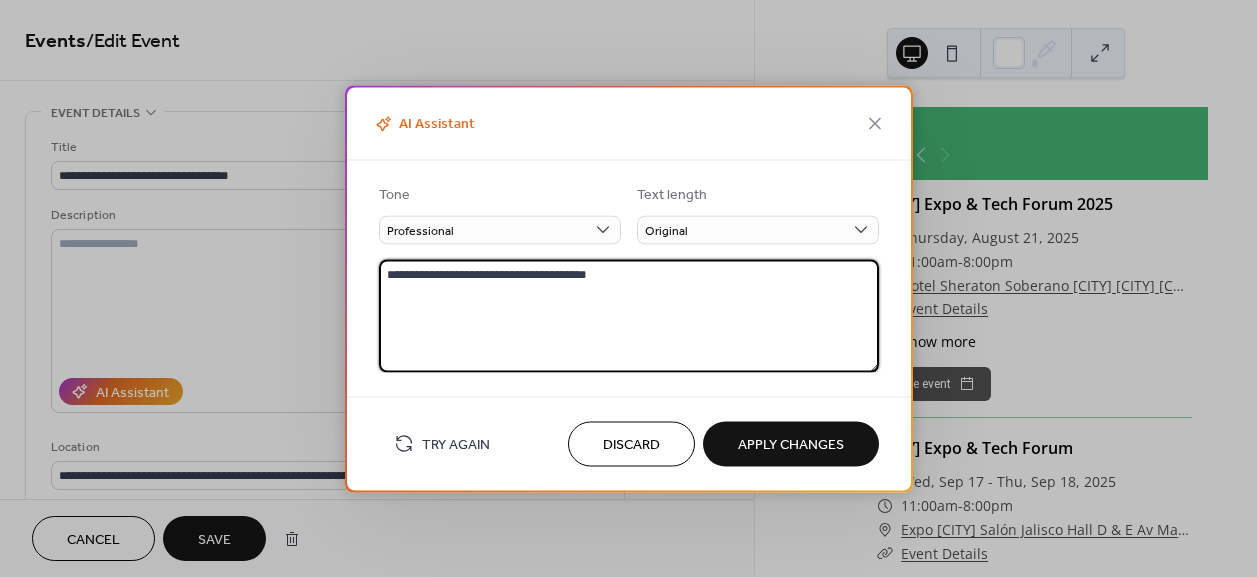 click on "**********" at bounding box center [629, 315] 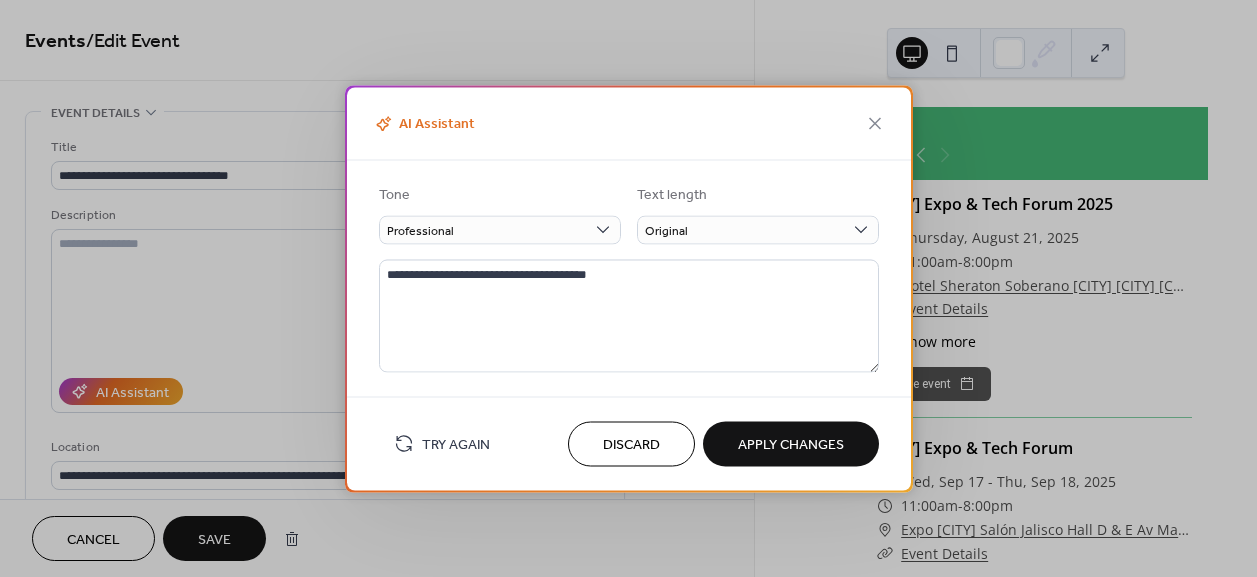 click on "Discard" at bounding box center (631, 443) 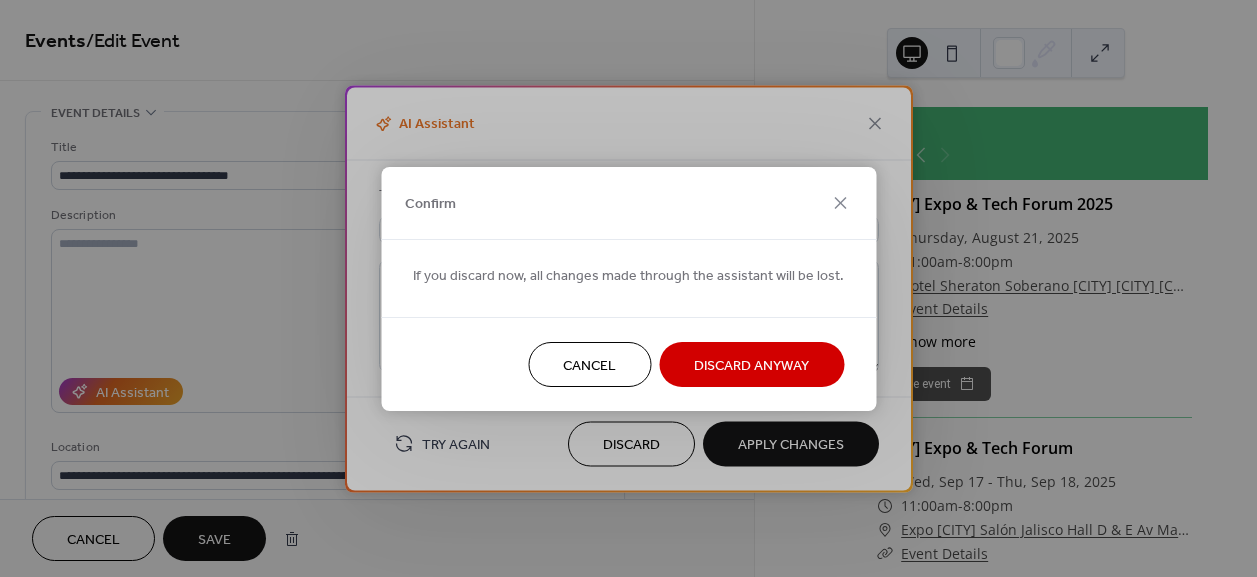click on "Discard Anyway" at bounding box center (751, 364) 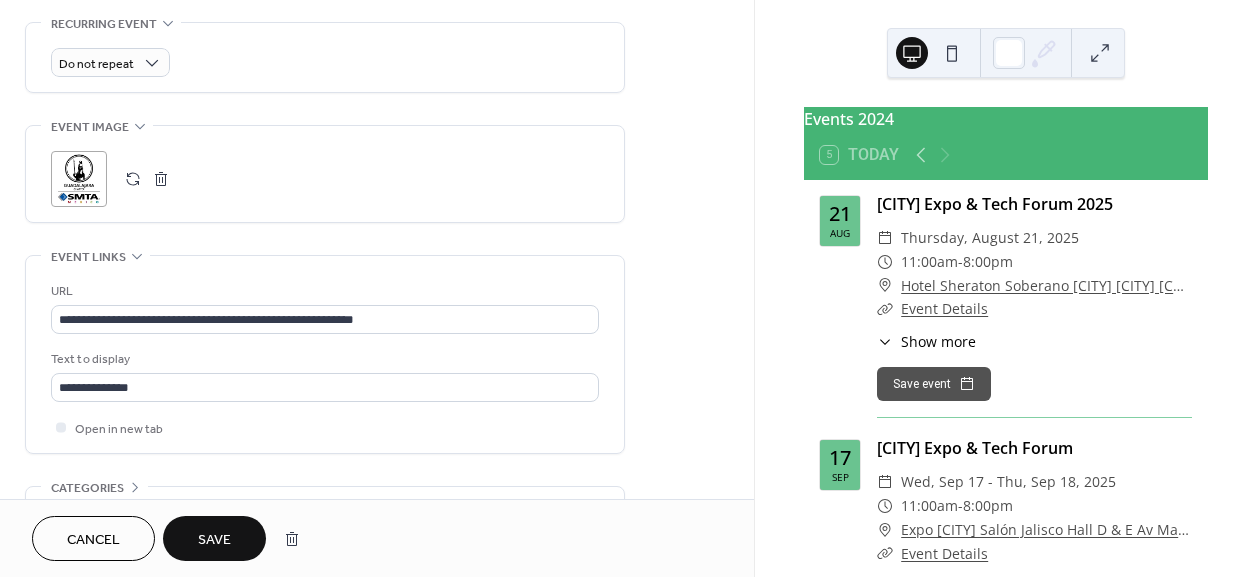 scroll, scrollTop: 909, scrollLeft: 0, axis: vertical 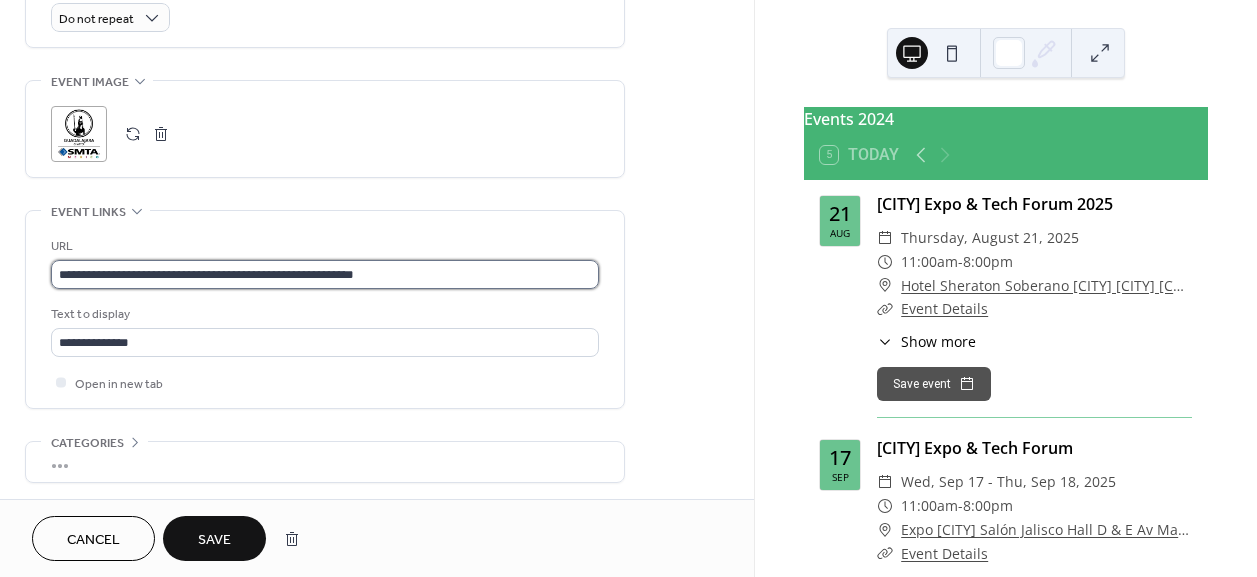 click on "**********" at bounding box center (325, 274) 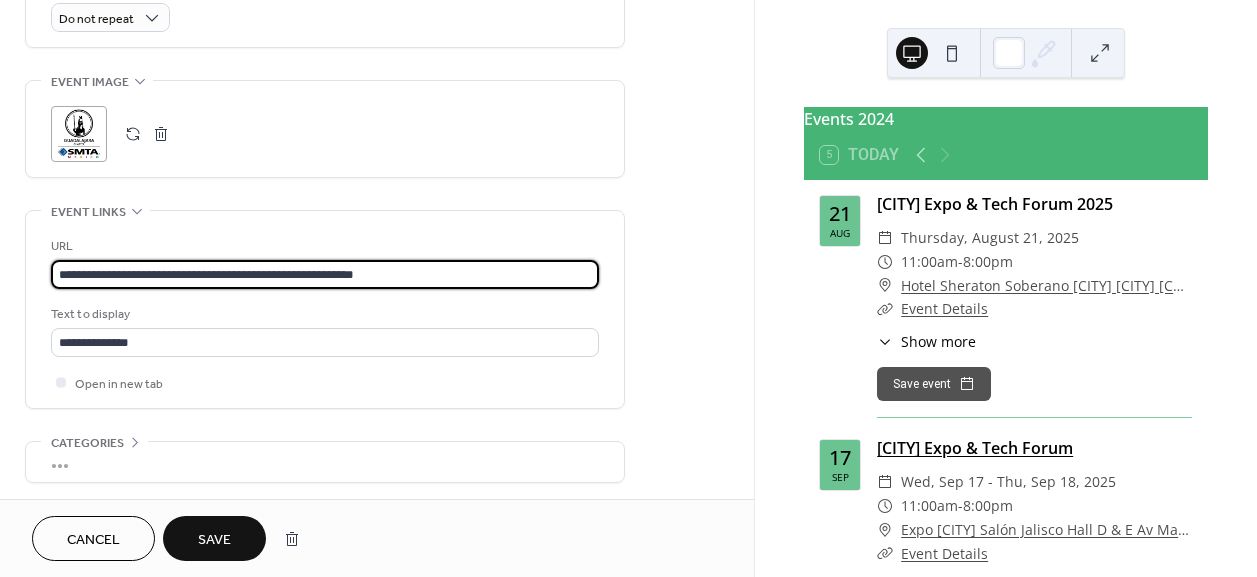 scroll, scrollTop: 4, scrollLeft: 0, axis: vertical 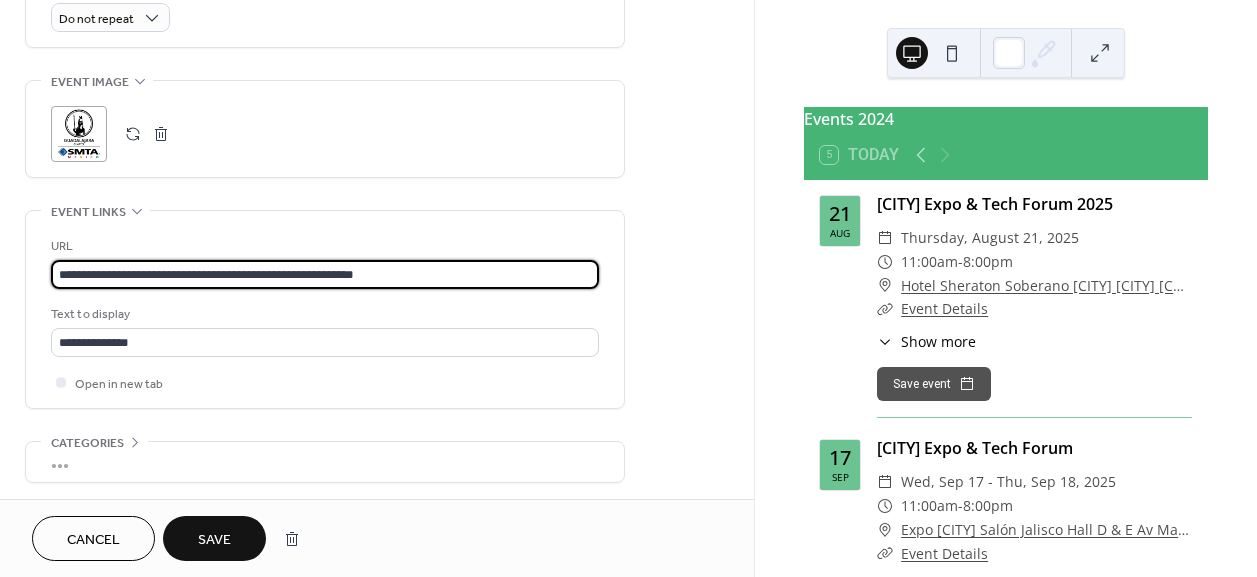 drag, startPoint x: 218, startPoint y: 538, endPoint x: 220, endPoint y: 505, distance: 33.06055 